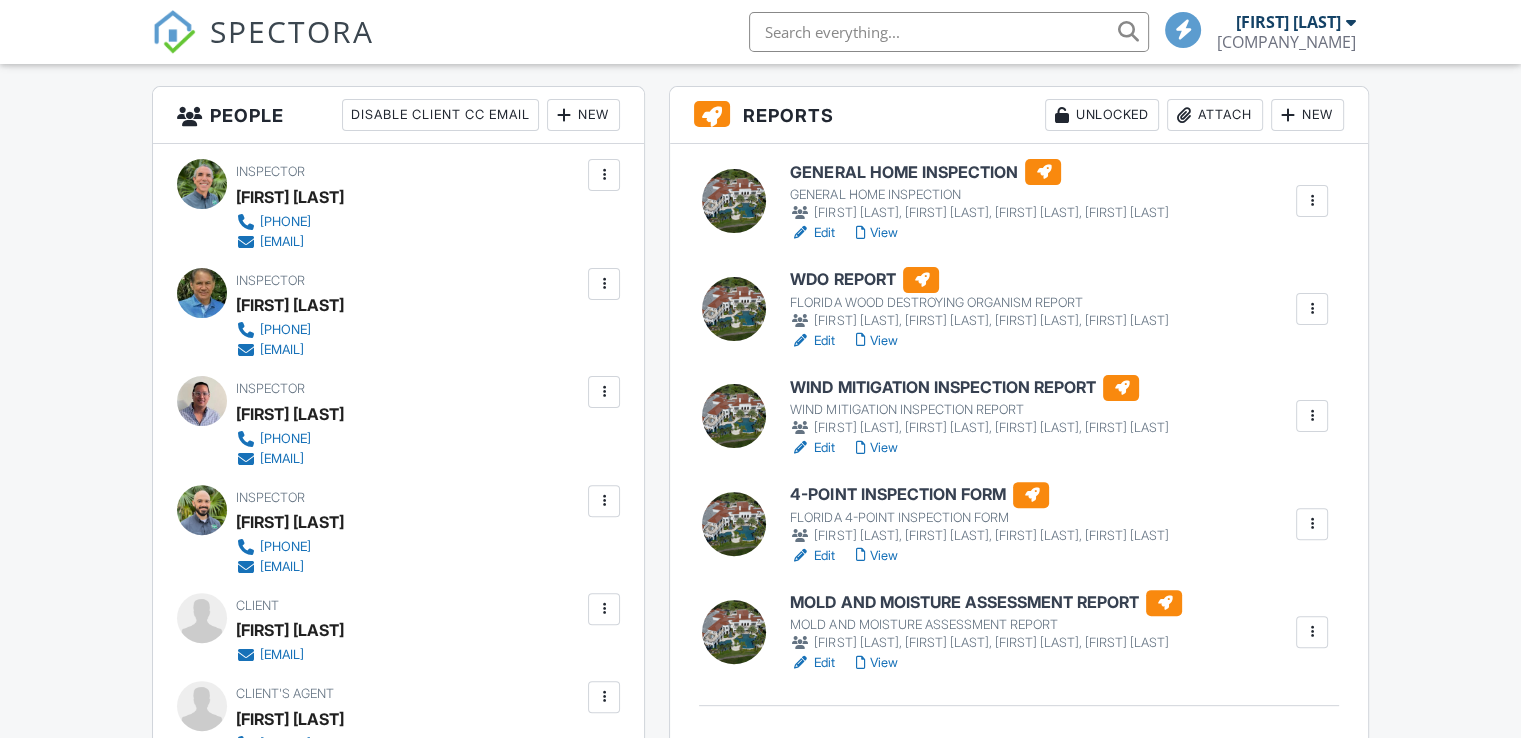 scroll, scrollTop: 500, scrollLeft: 0, axis: vertical 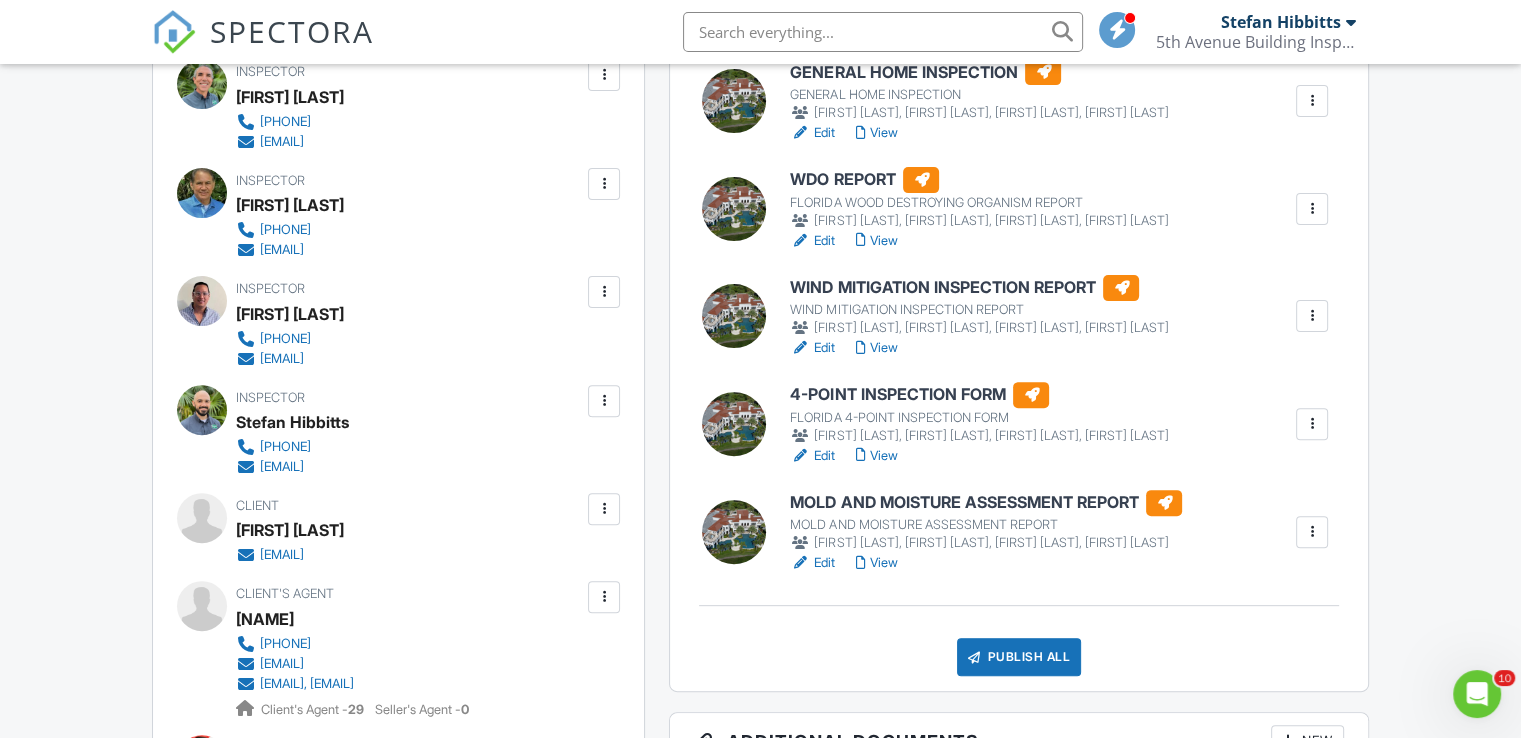 click on "4-POINT INSPECTION FORM" at bounding box center [979, 395] 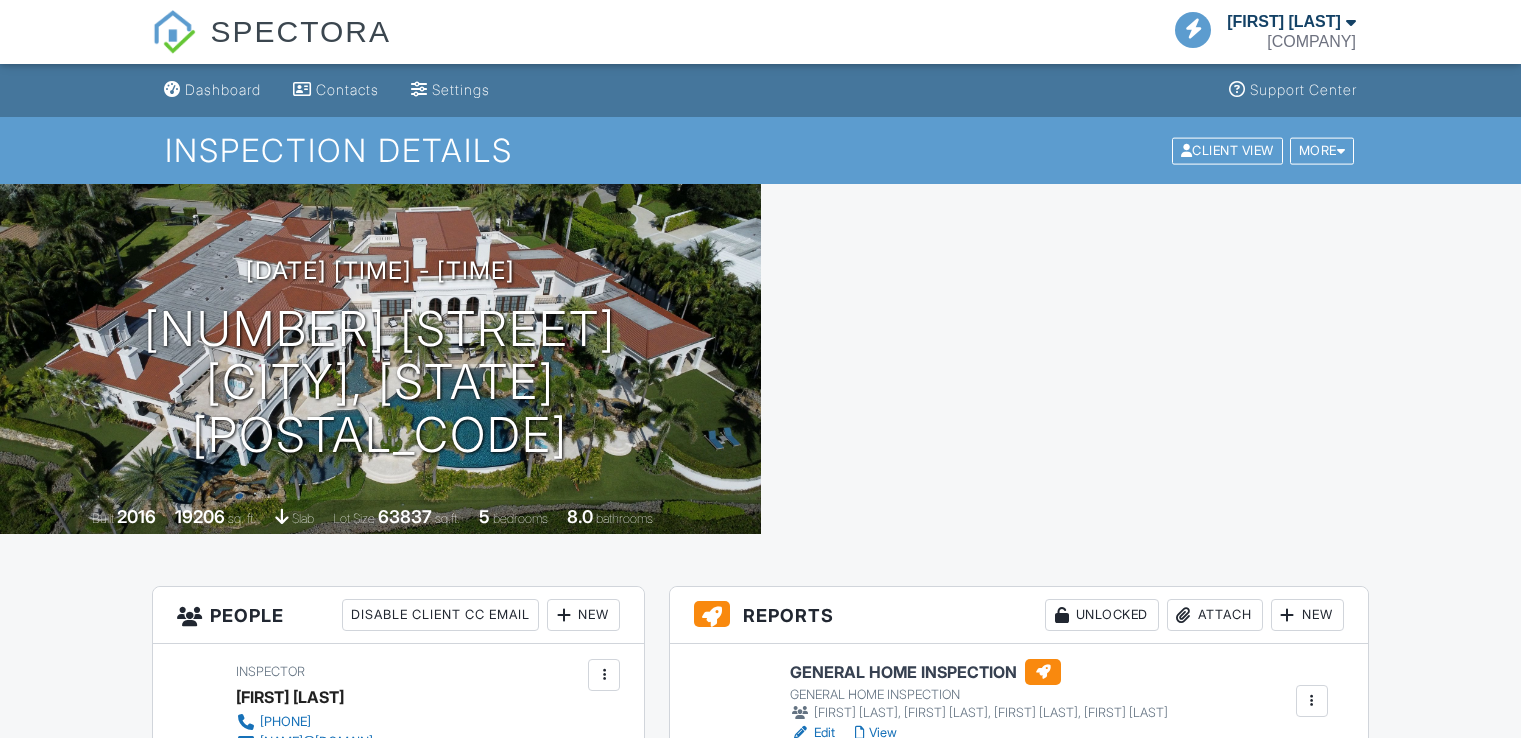click on "GENERAL HOME INSPECTION" at bounding box center (979, 672) 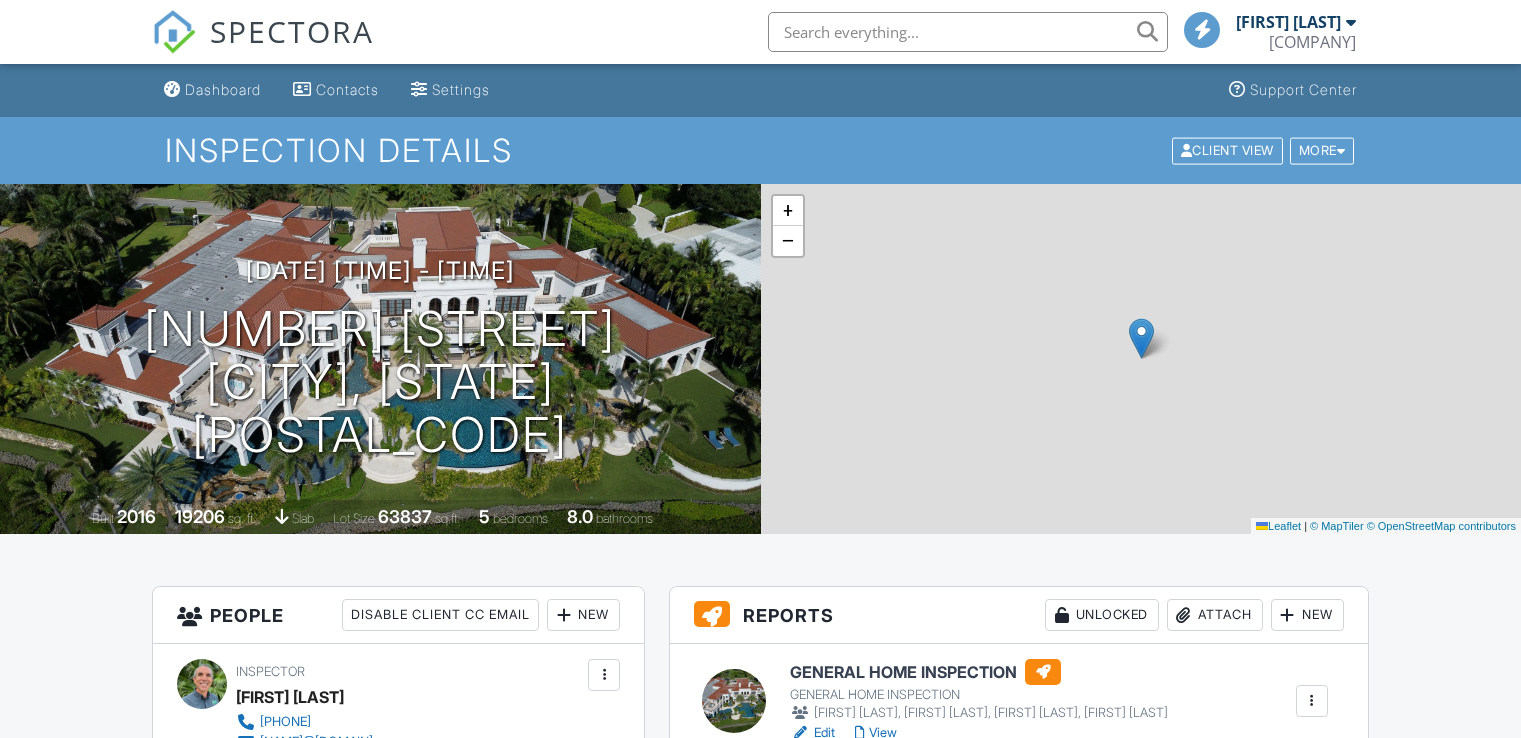 scroll, scrollTop: 300, scrollLeft: 0, axis: vertical 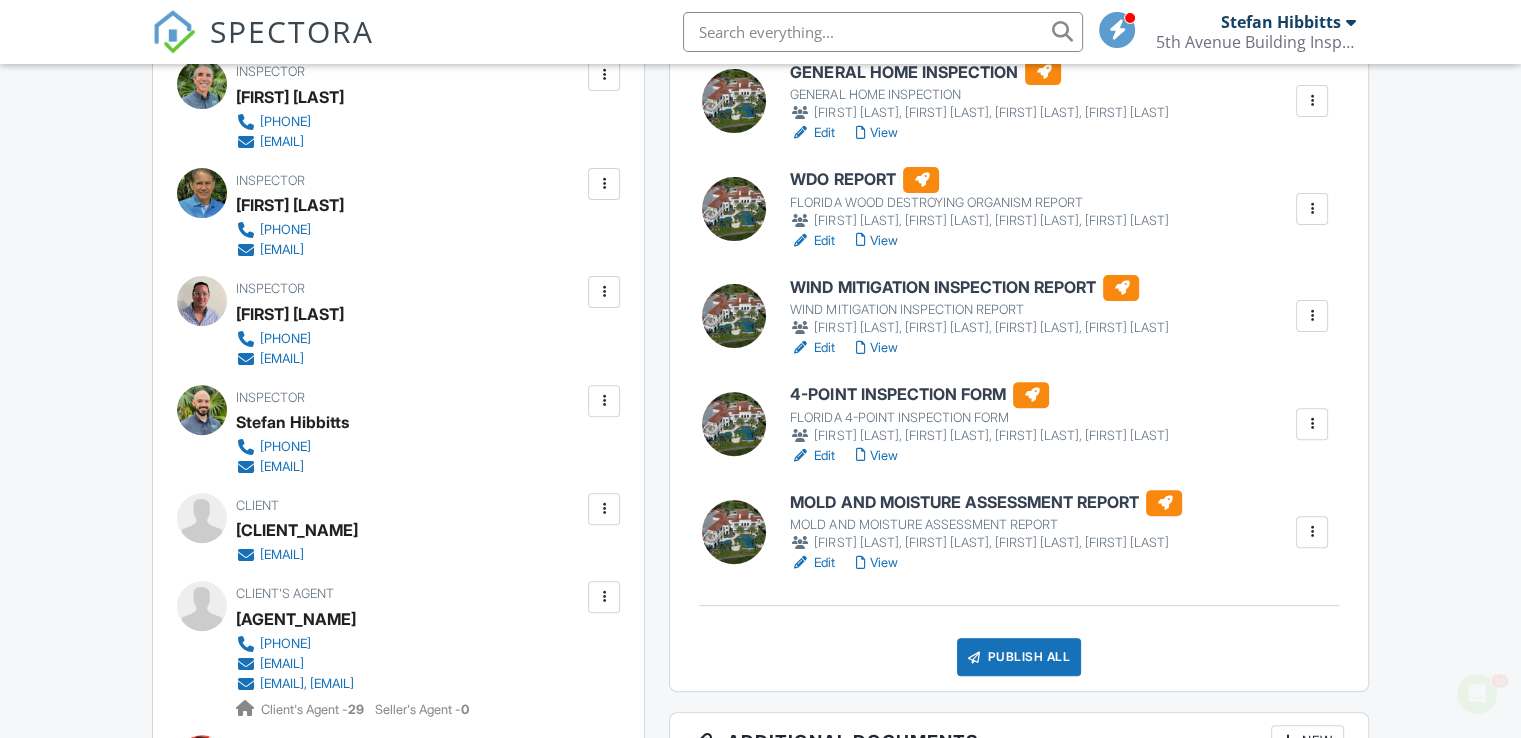 click on "View" at bounding box center [876, 456] 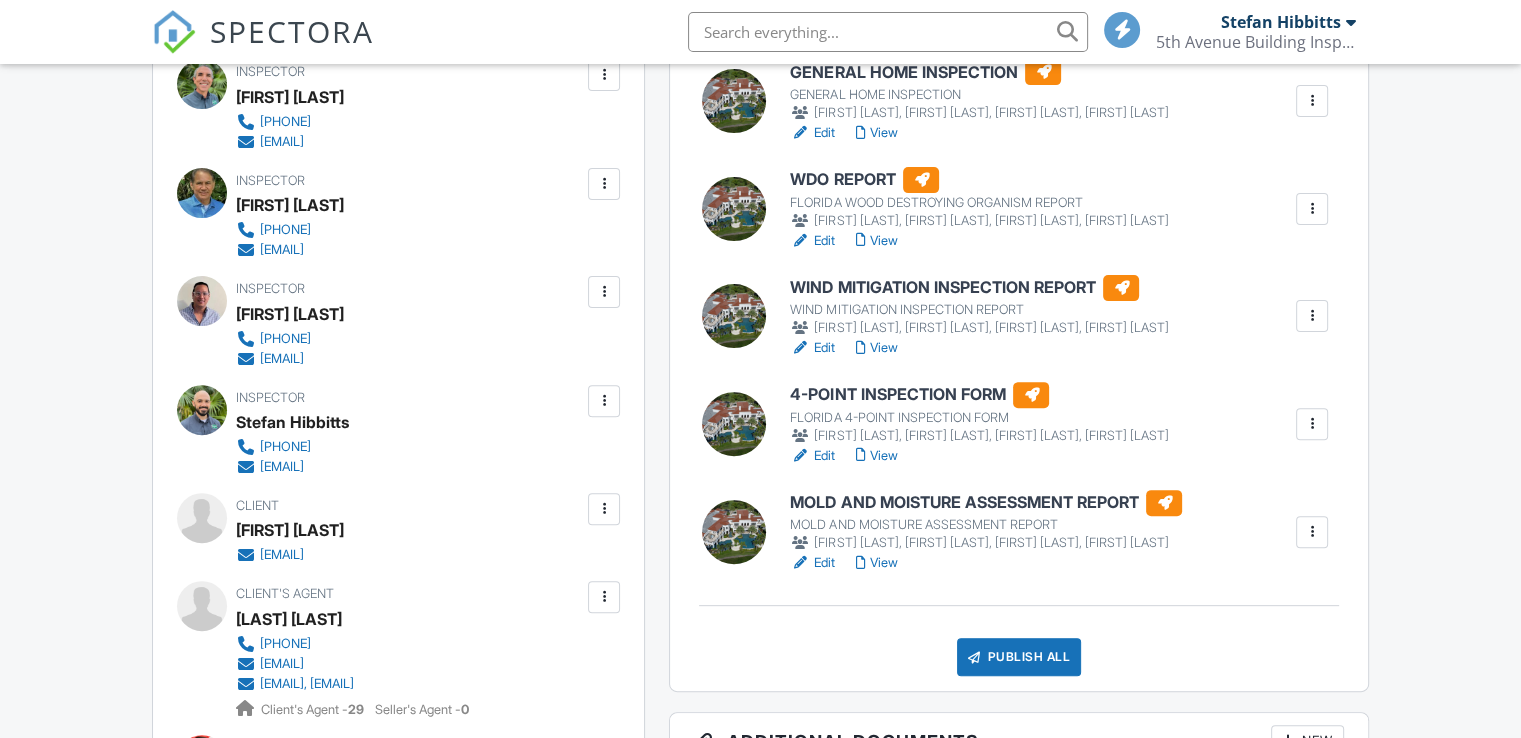 scroll, scrollTop: 600, scrollLeft: 0, axis: vertical 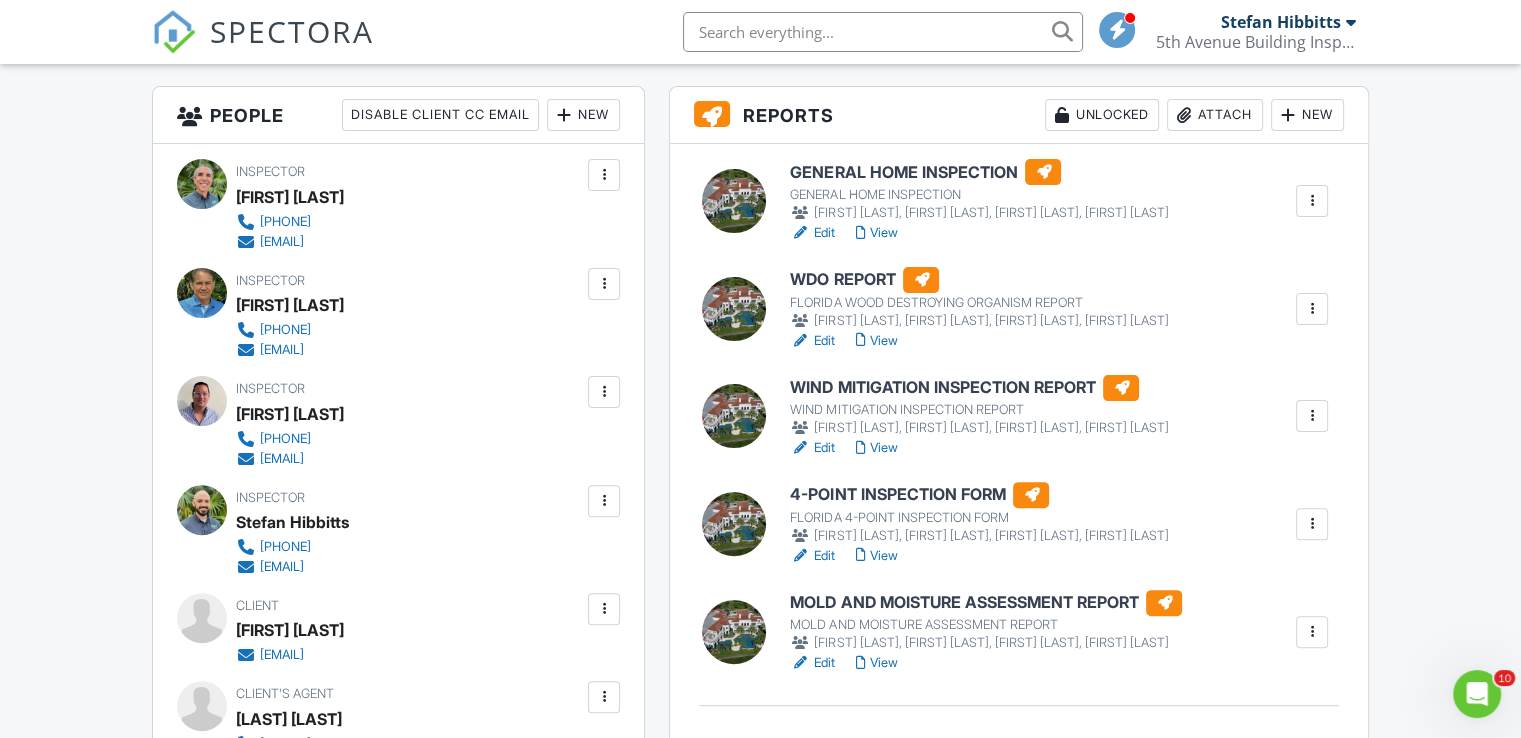 click on "GENERAL HOME INSPECTION" at bounding box center (979, 172) 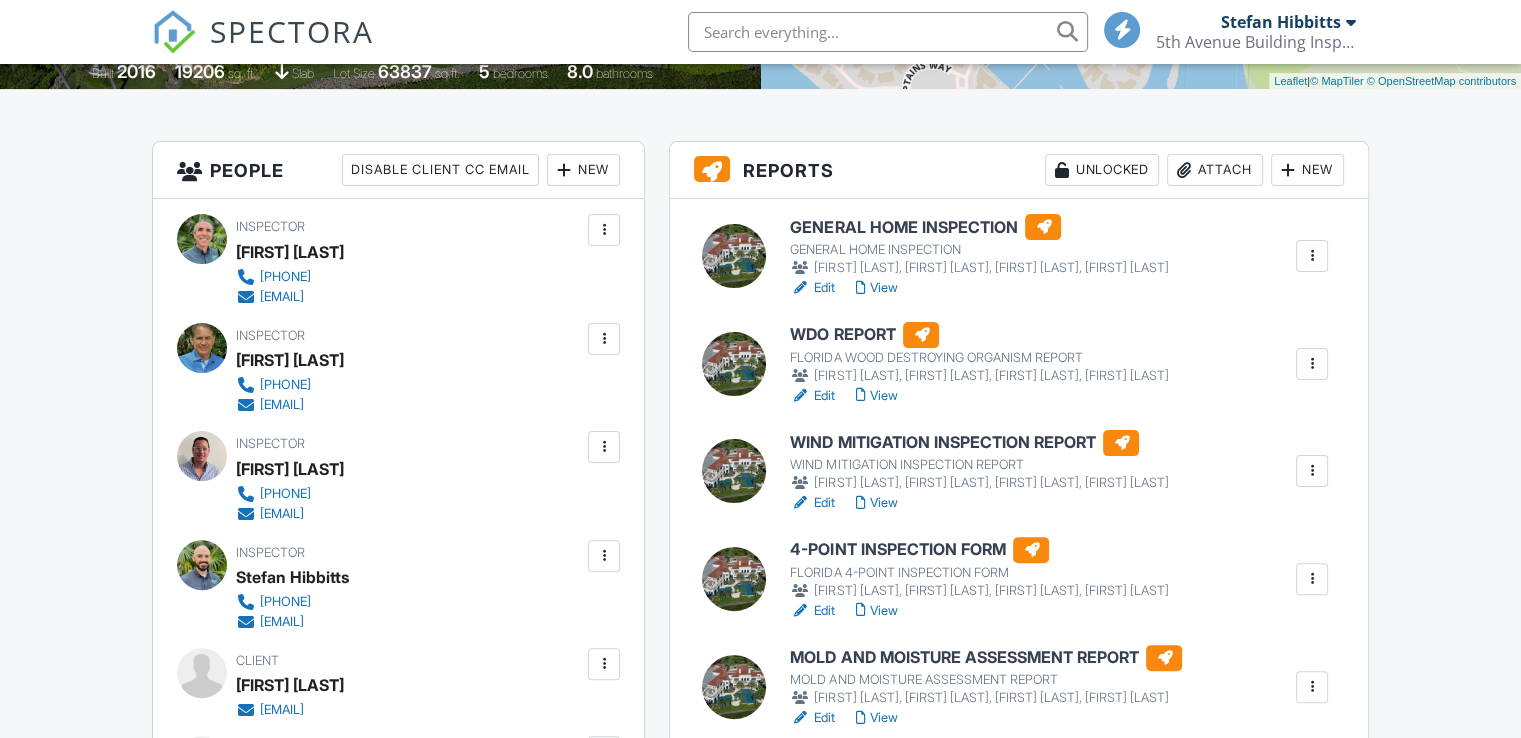 scroll, scrollTop: 600, scrollLeft: 0, axis: vertical 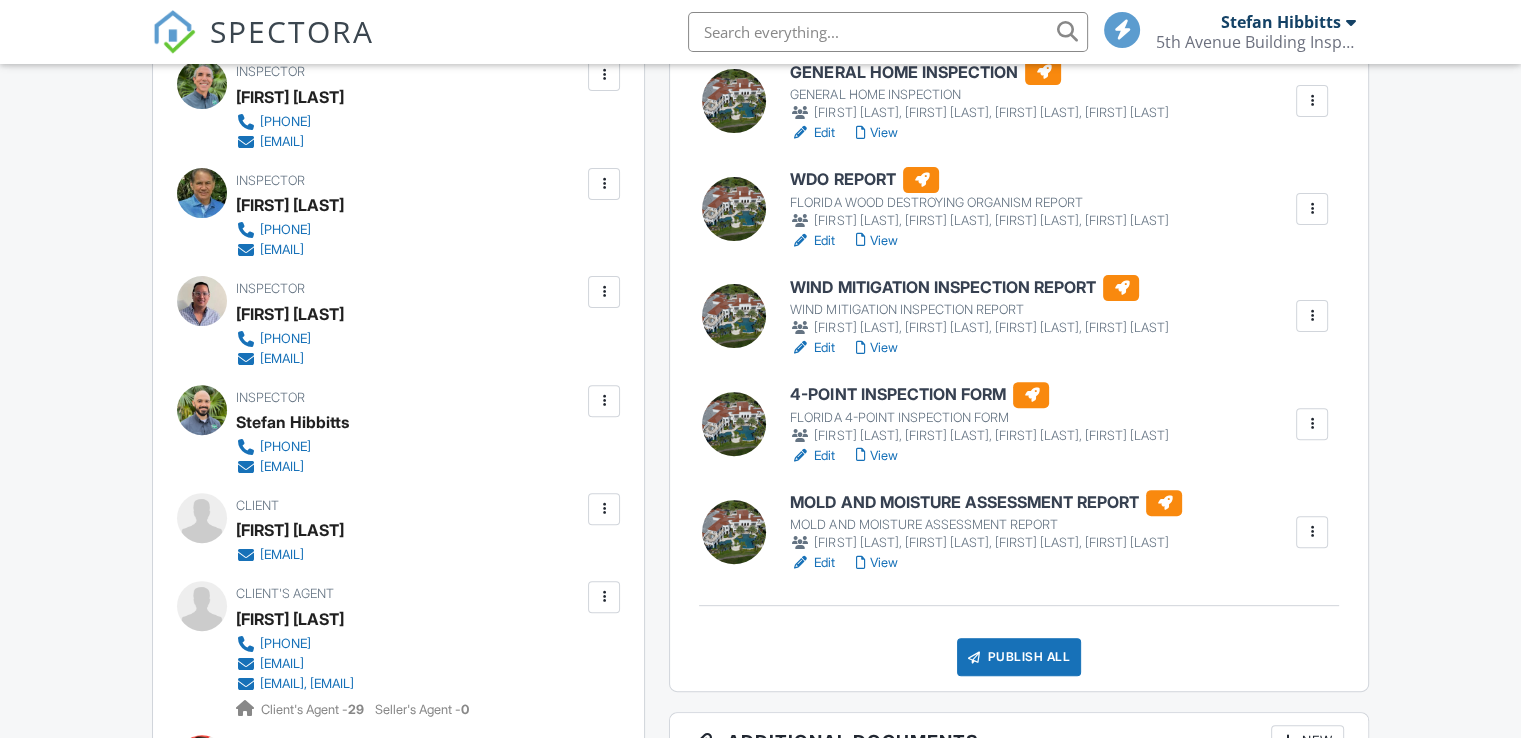 click on "MOLD AND MOISTURE ASSESSMENT REPORT" at bounding box center [986, 503] 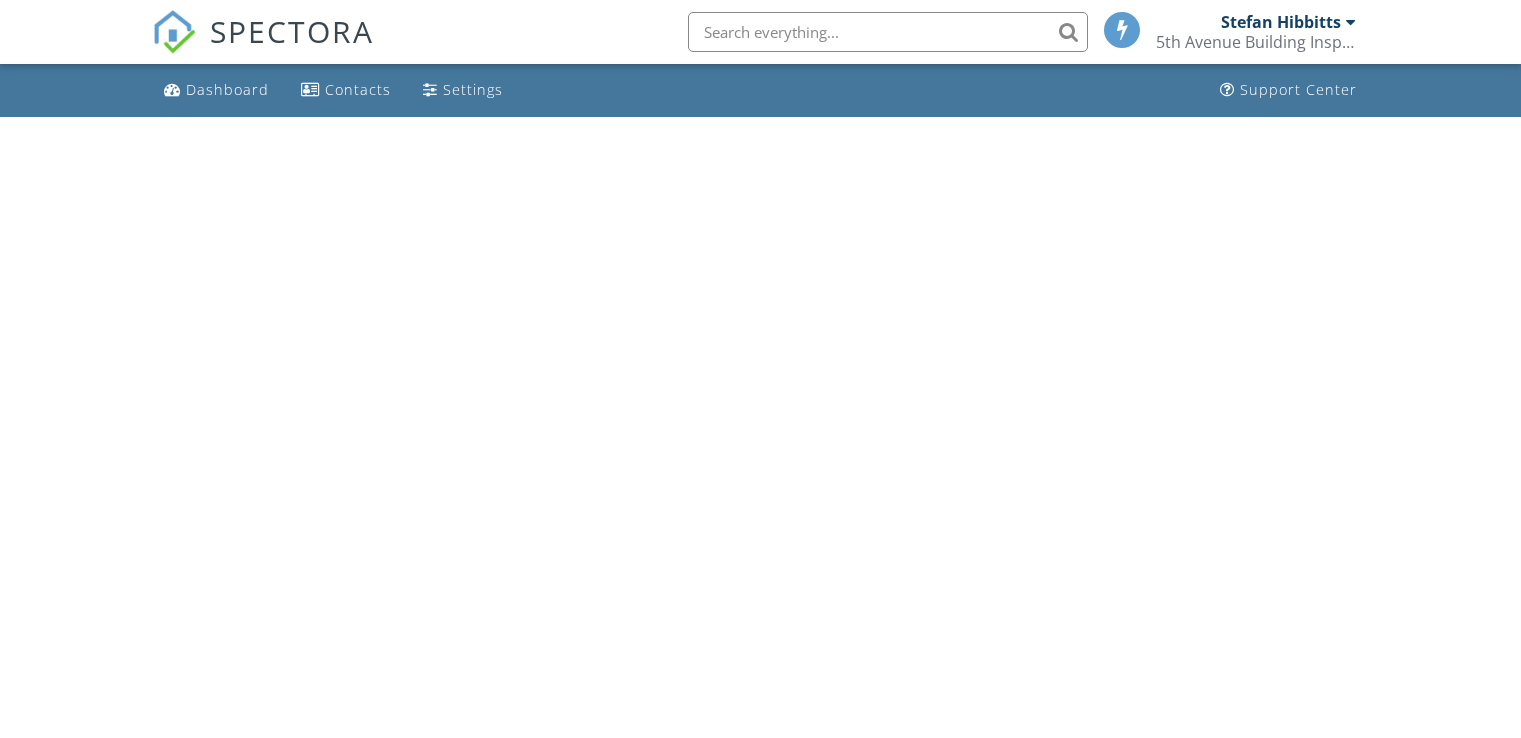 scroll, scrollTop: 0, scrollLeft: 0, axis: both 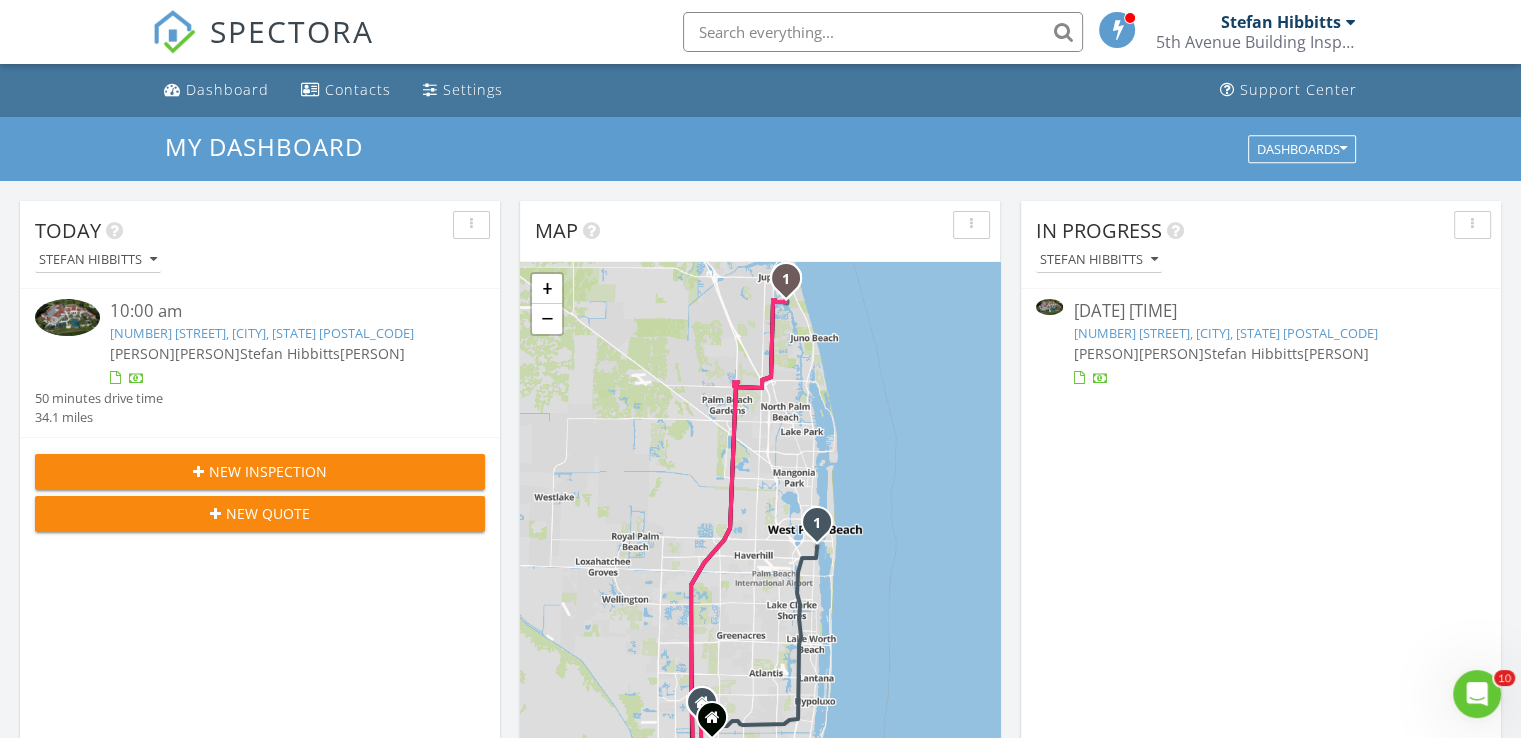 click on "[NUMBER] [STREET], [CITY], [STATE] [POSTAL_CODE]" at bounding box center [262, 333] 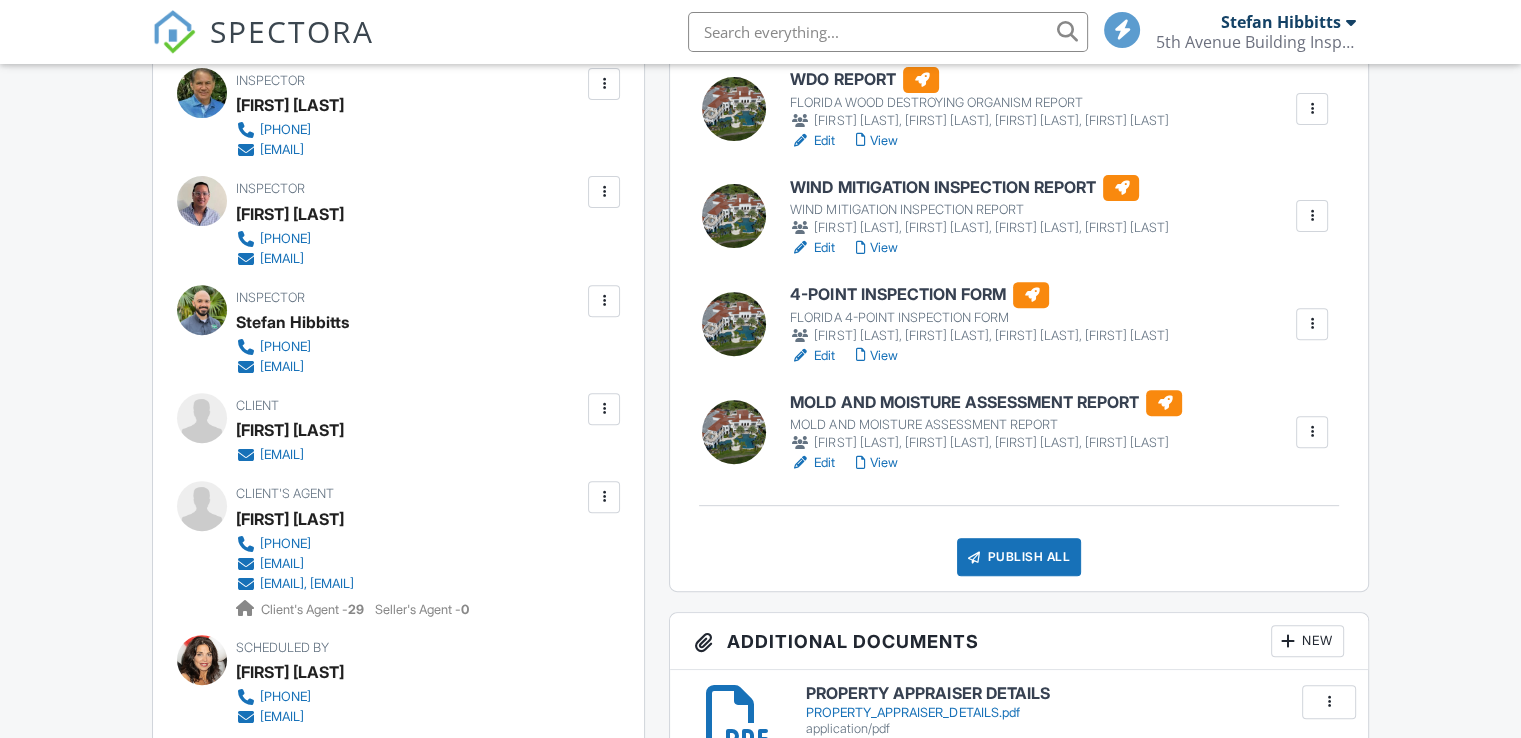 scroll, scrollTop: 700, scrollLeft: 0, axis: vertical 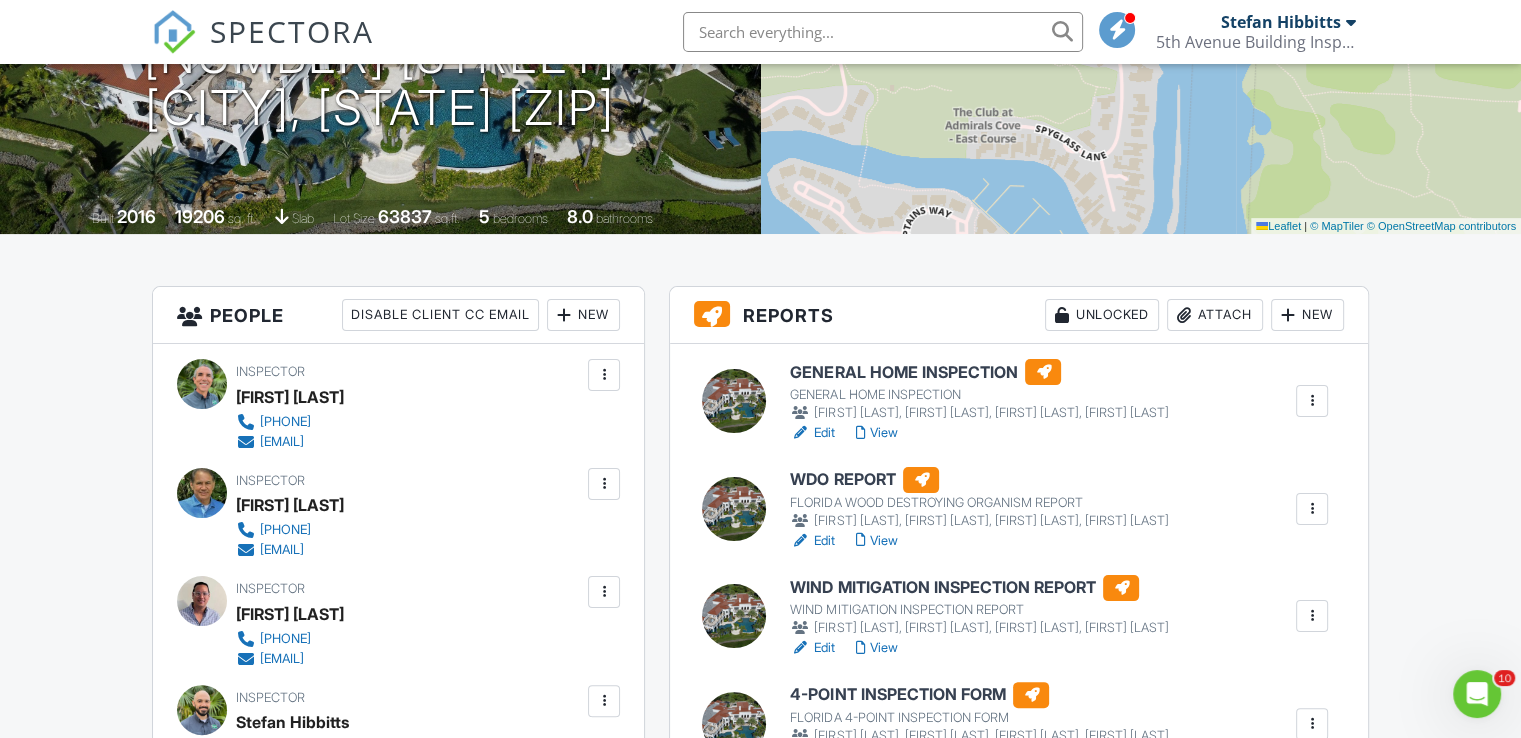 click on "Attach" at bounding box center (1215, 315) 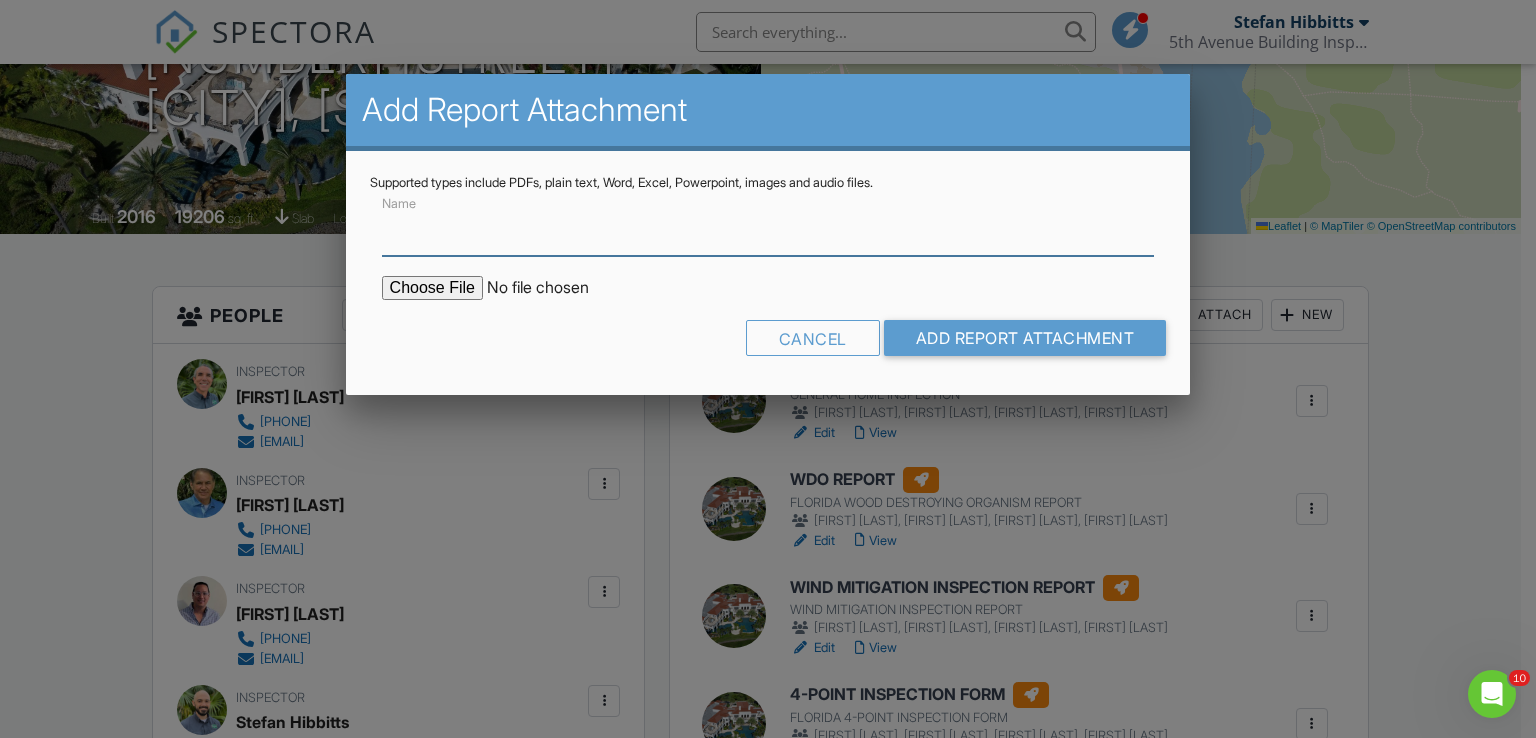 click on "Name" at bounding box center [768, 231] 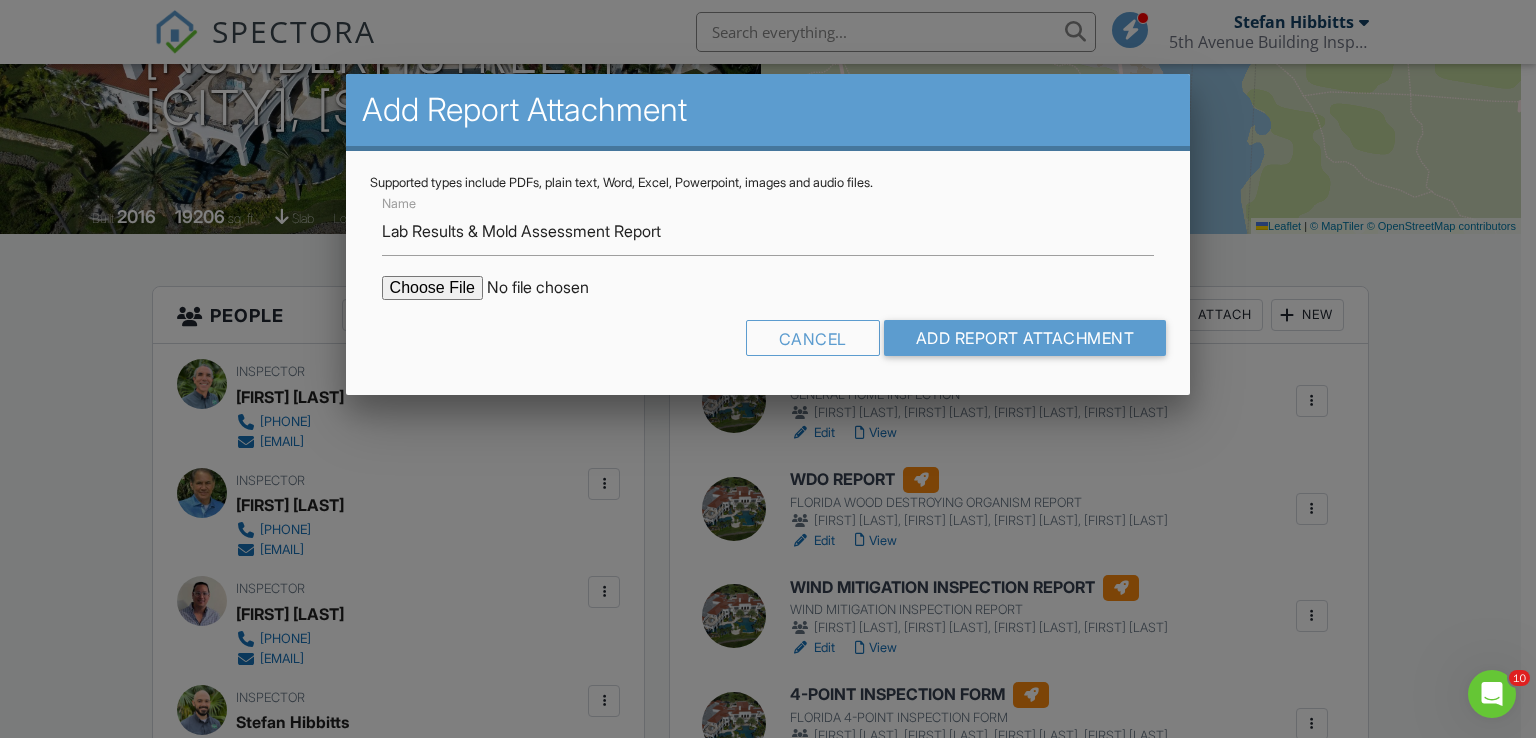 click at bounding box center [552, 288] 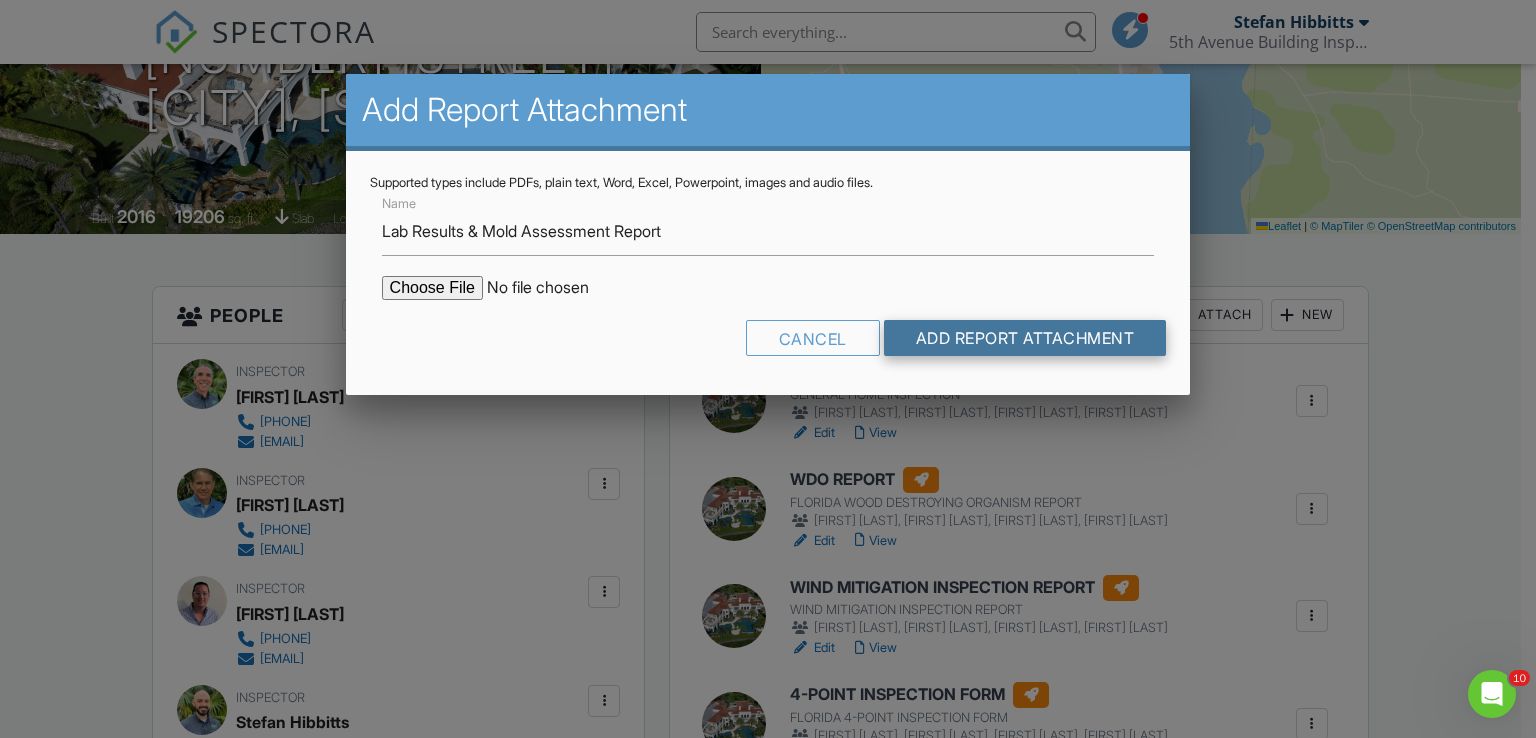 click on "Add Report Attachment" at bounding box center (1025, 338) 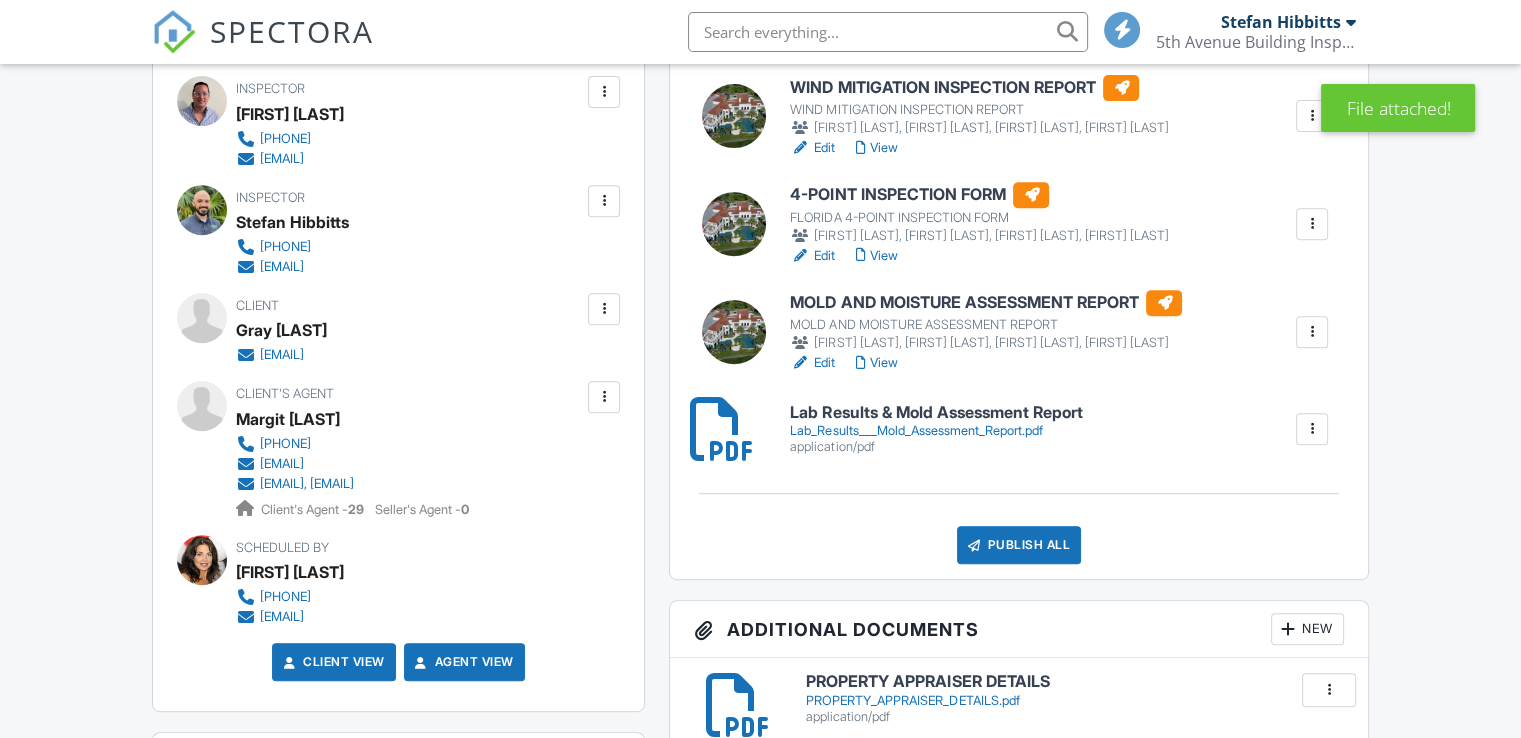 scroll, scrollTop: 800, scrollLeft: 0, axis: vertical 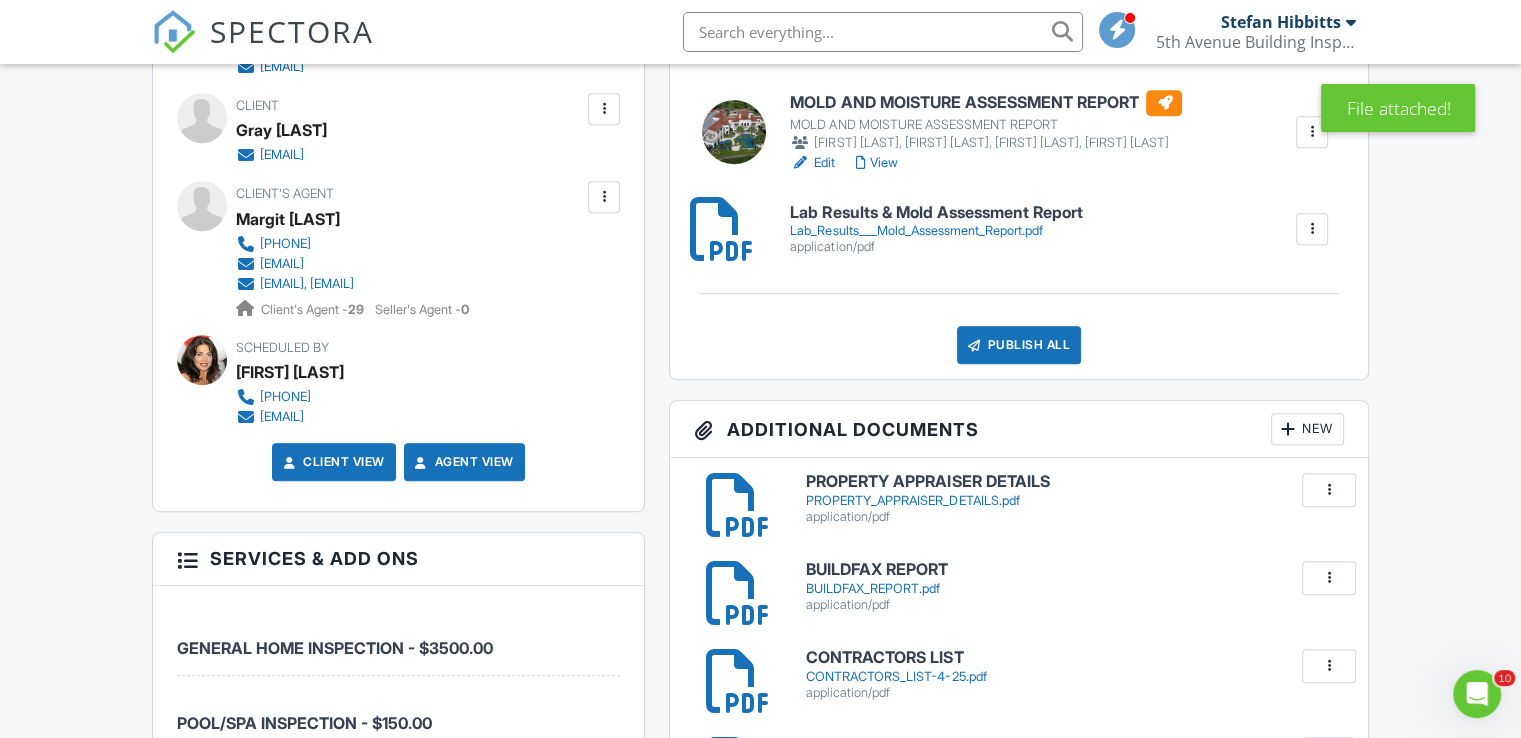 click on "Publish All" at bounding box center [1019, 345] 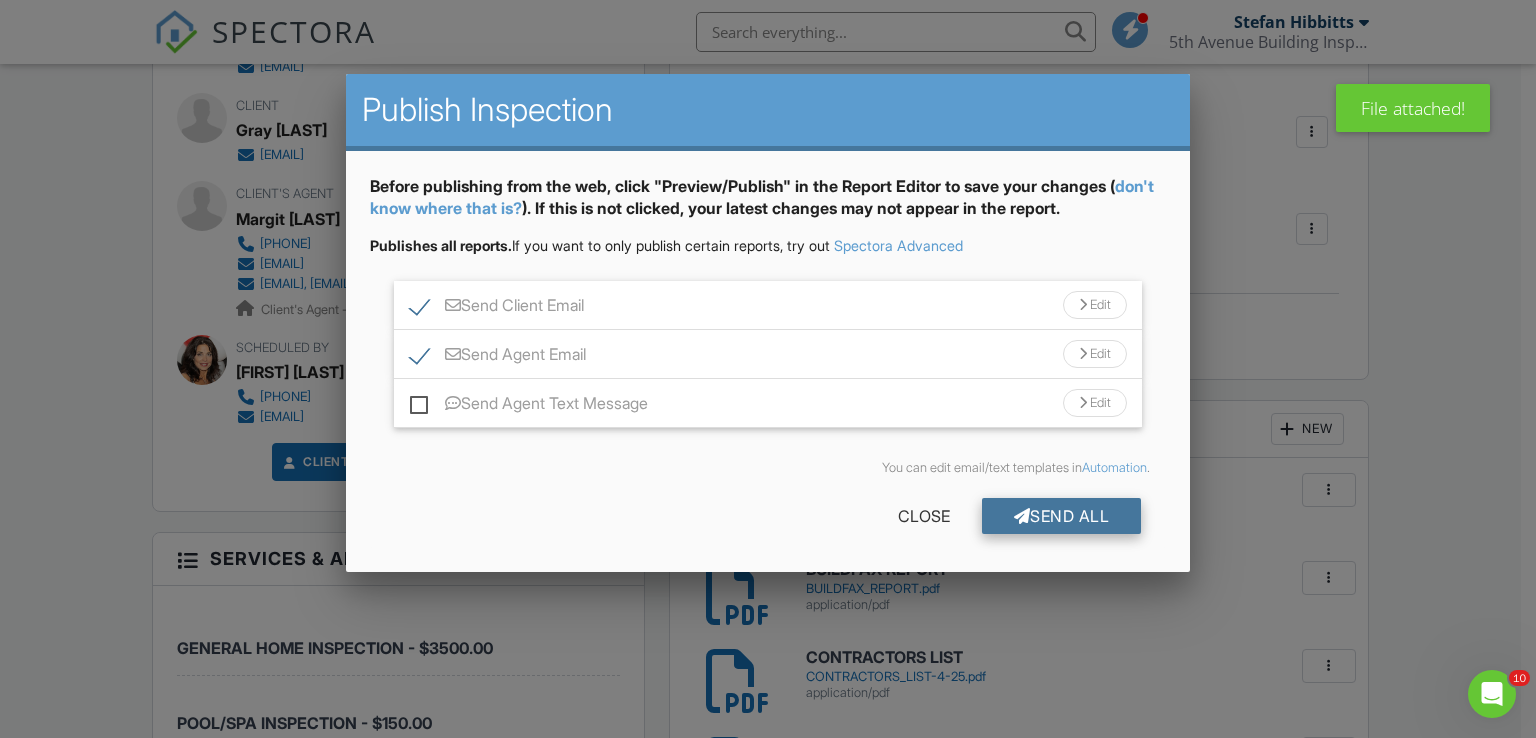 click on "Send All" at bounding box center (1062, 516) 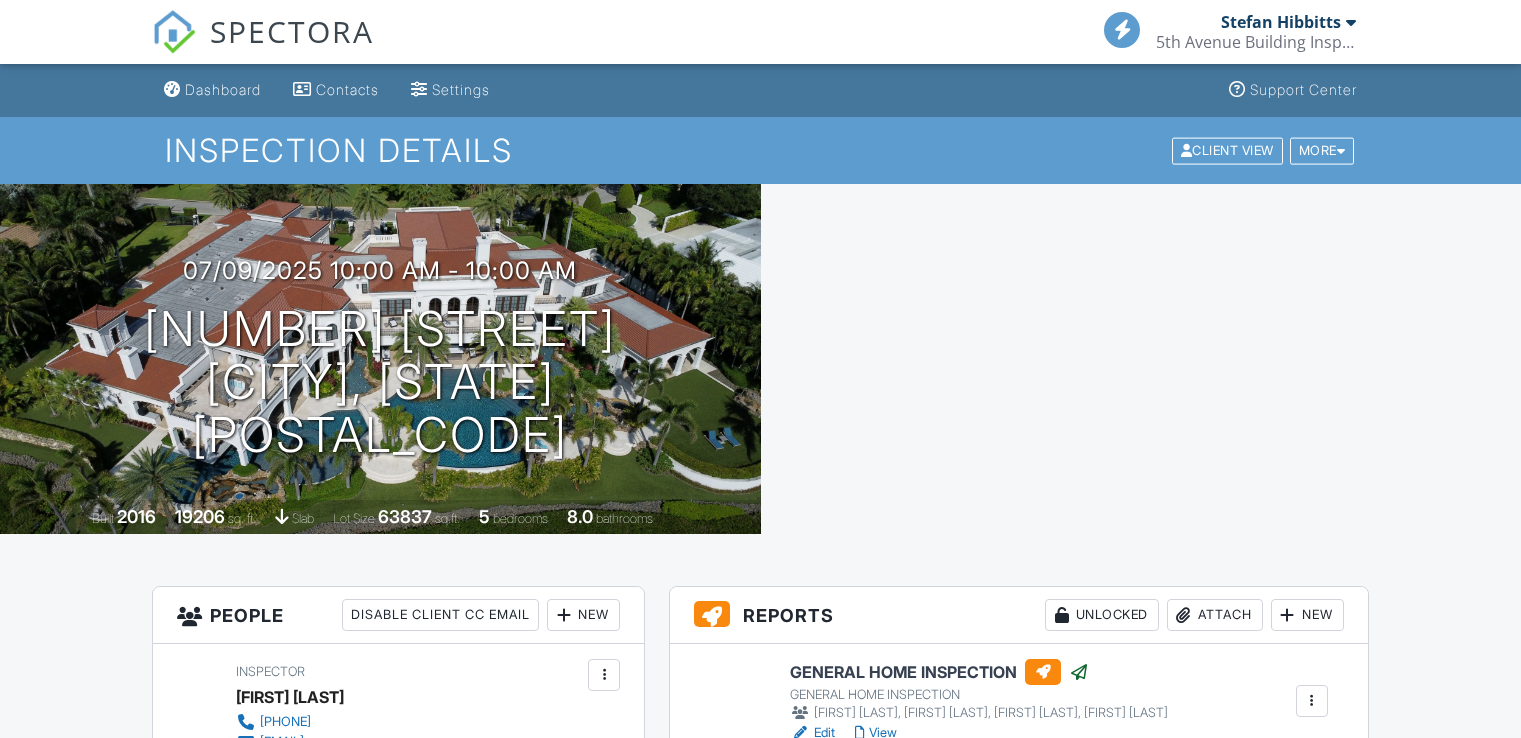 scroll, scrollTop: 1000, scrollLeft: 0, axis: vertical 